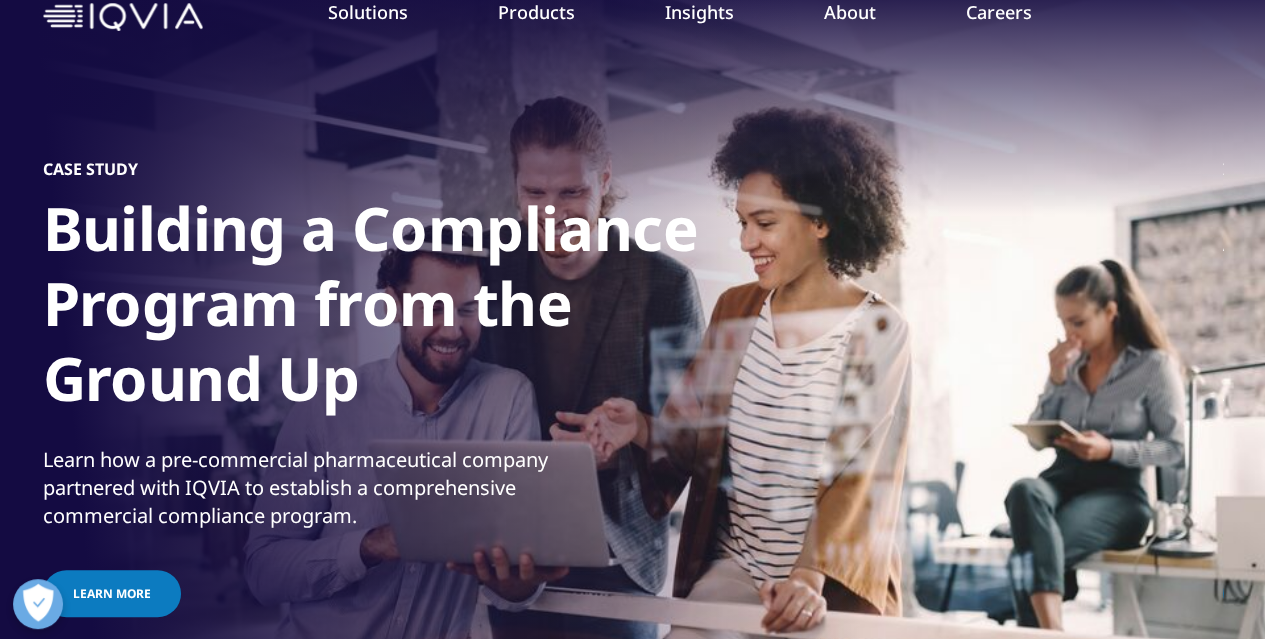 scroll, scrollTop: 600, scrollLeft: 0, axis: vertical 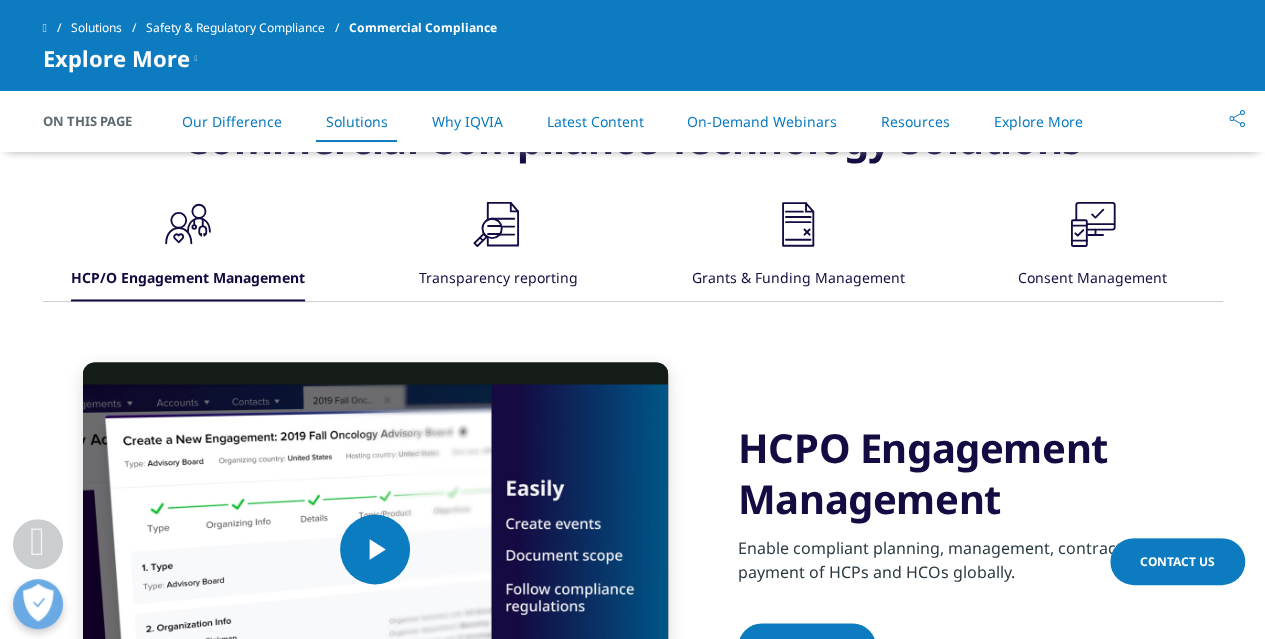 click on ".cls-1{fill:#231f20;}" at bounding box center [498, 226] 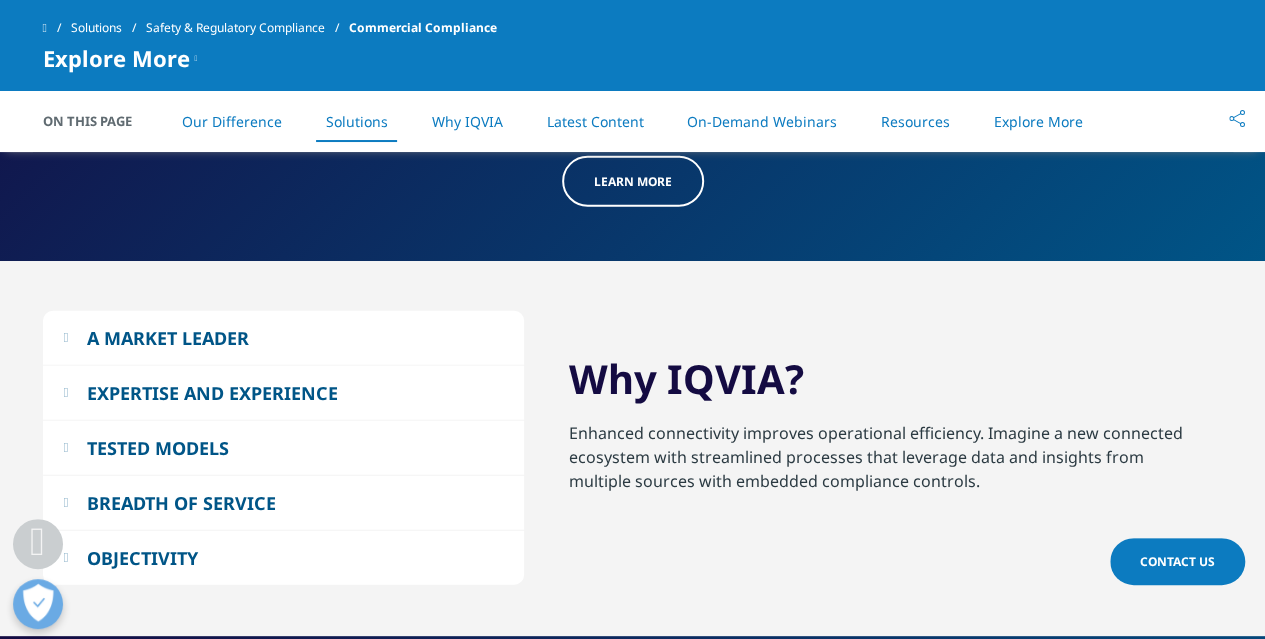 scroll, scrollTop: 2400, scrollLeft: 0, axis: vertical 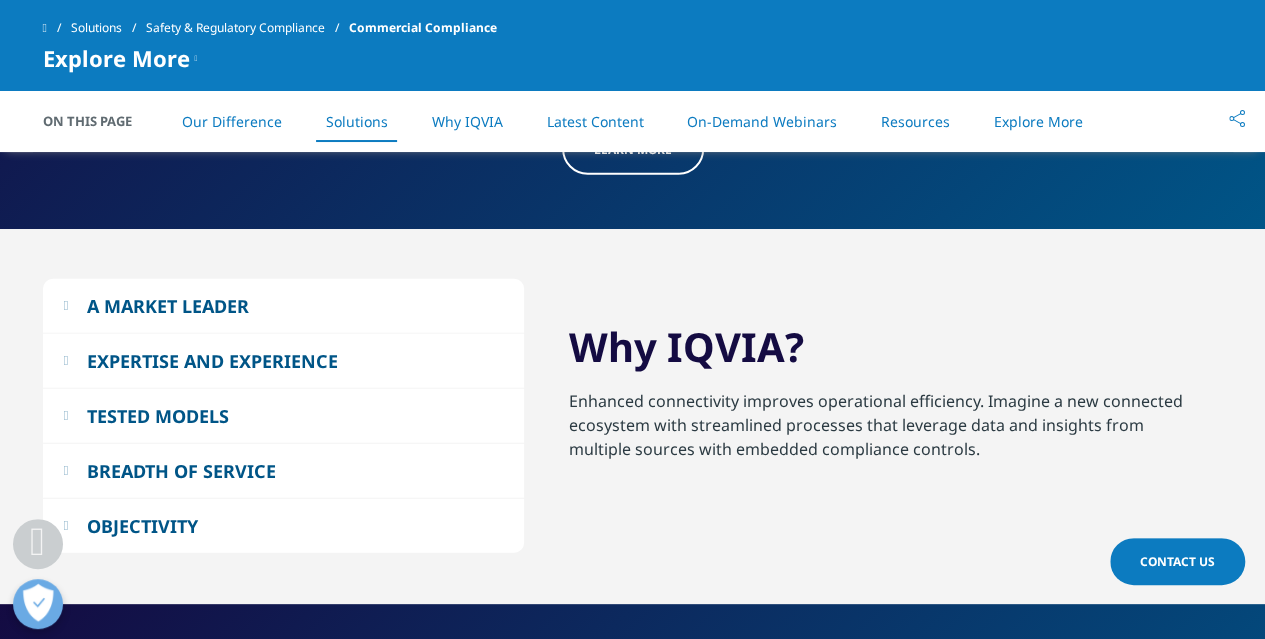 click on "EXPERTISE AND EXPERIENCE" at bounding box center [212, 361] 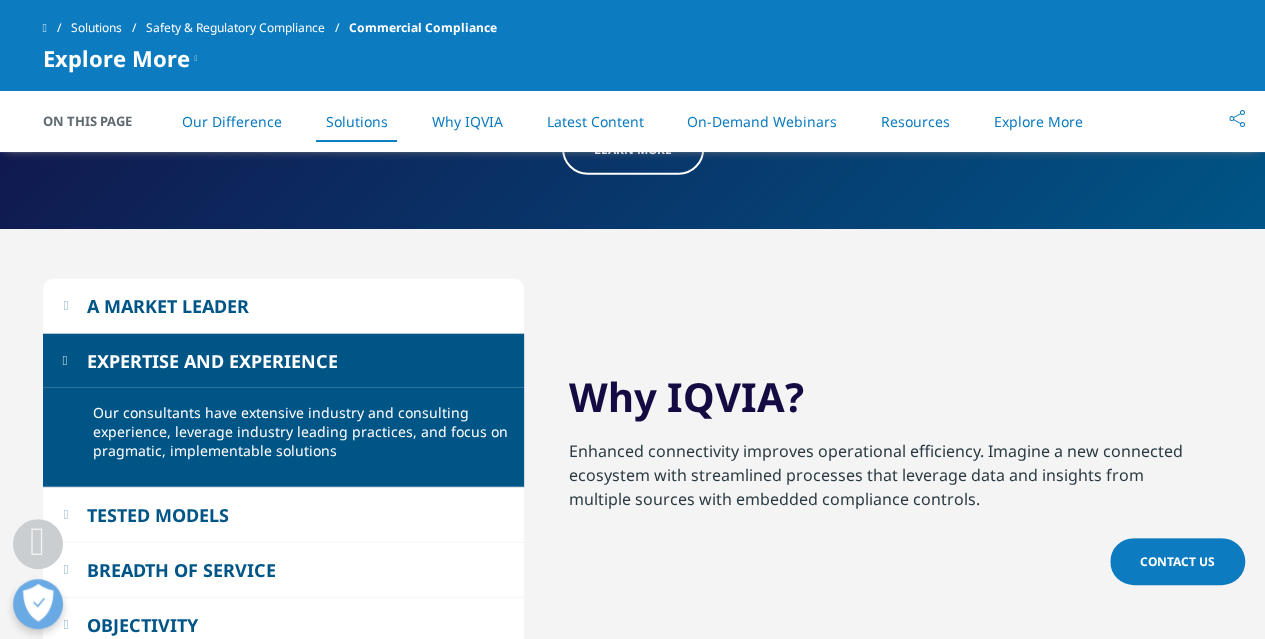 click on "EXPERTISE AND EXPERIENCE" at bounding box center [212, 361] 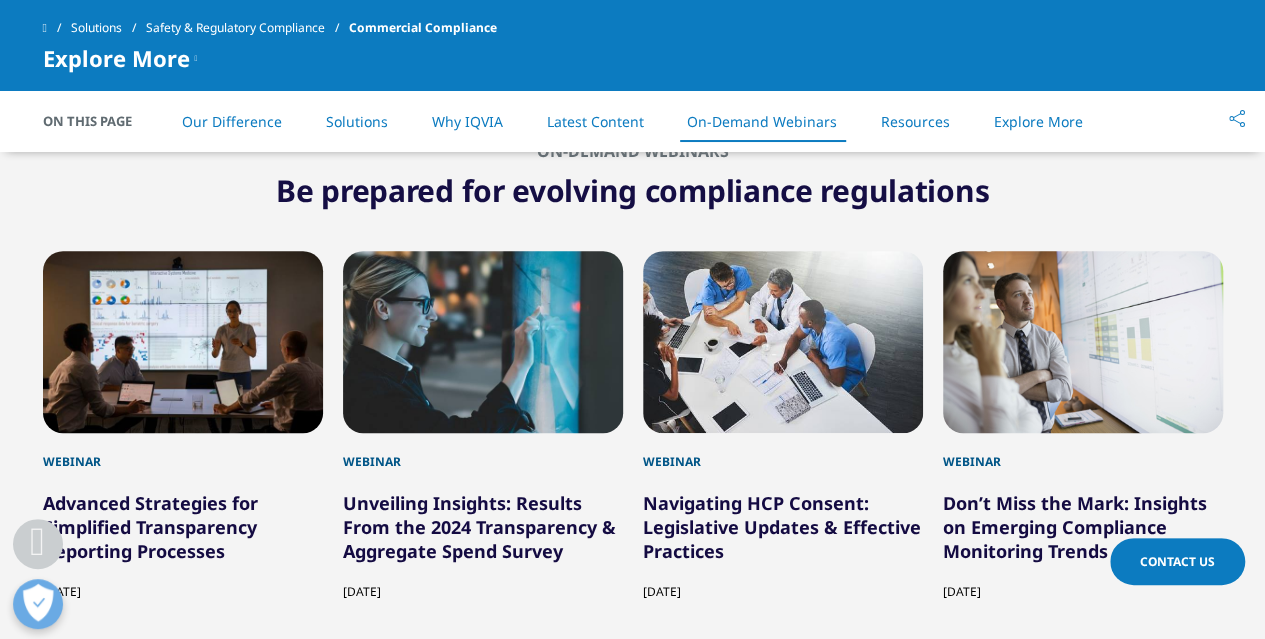 scroll, scrollTop: 4100, scrollLeft: 0, axis: vertical 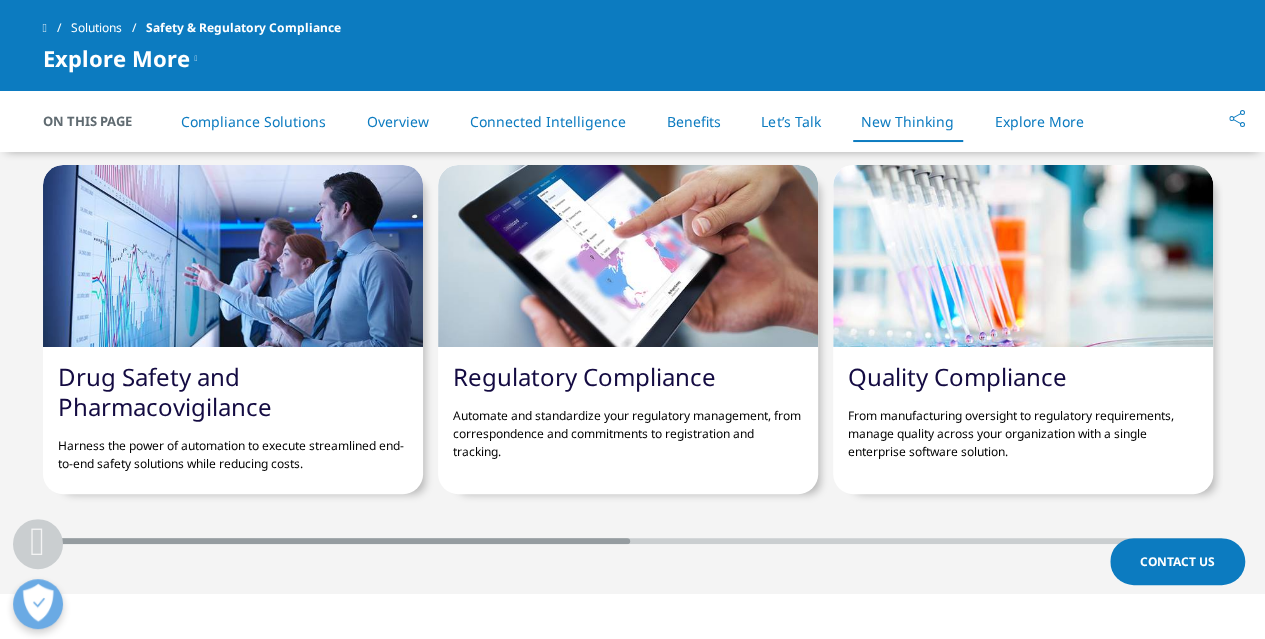 click on "Regulatory Compliance" at bounding box center [584, 376] 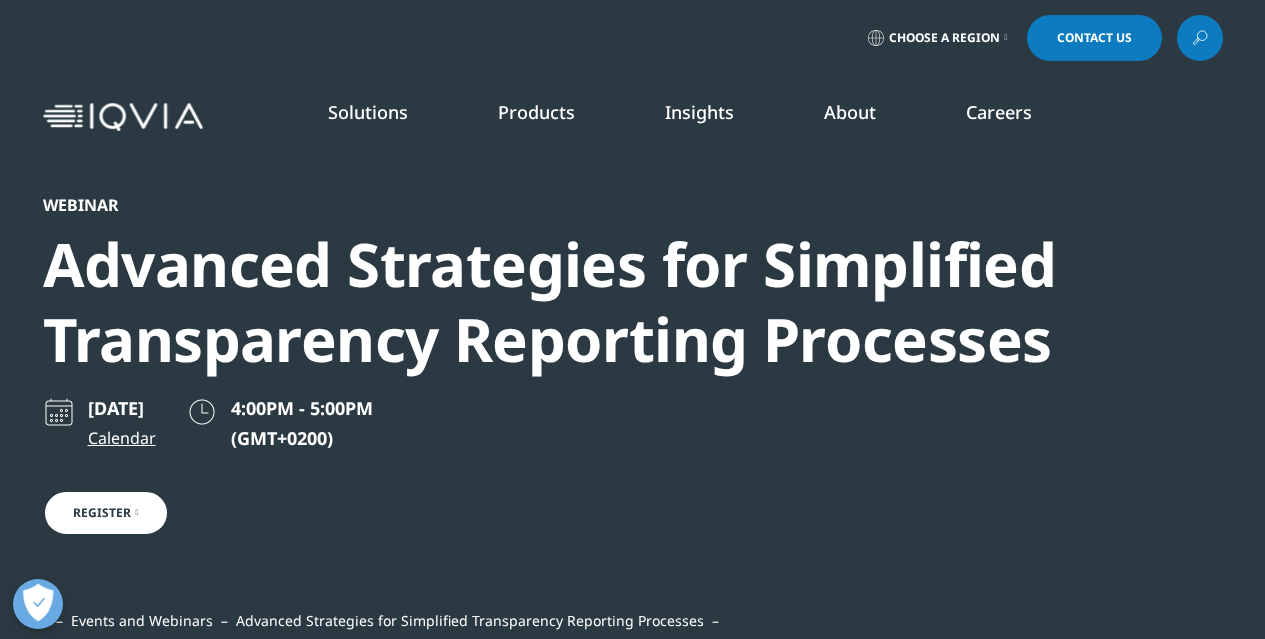 scroll, scrollTop: 0, scrollLeft: 0, axis: both 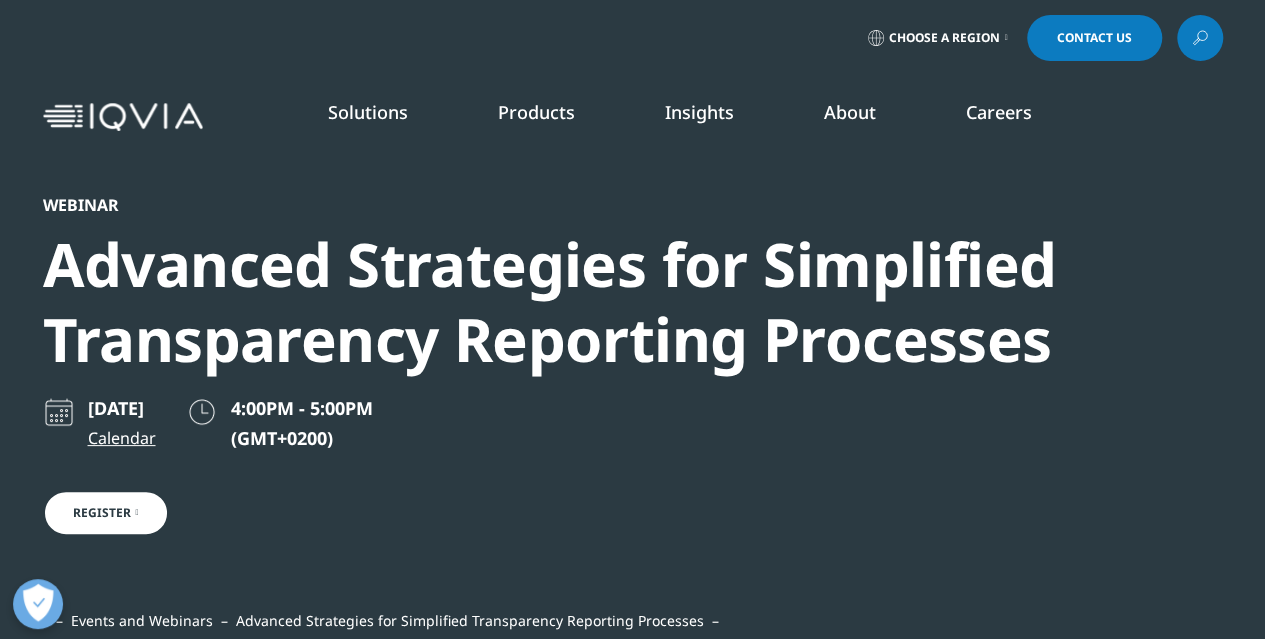click on "September 18, 2024
Calendar
4:00PM - 5:00PM
(GMT+0200)
Register" at bounding box center [223, 503] 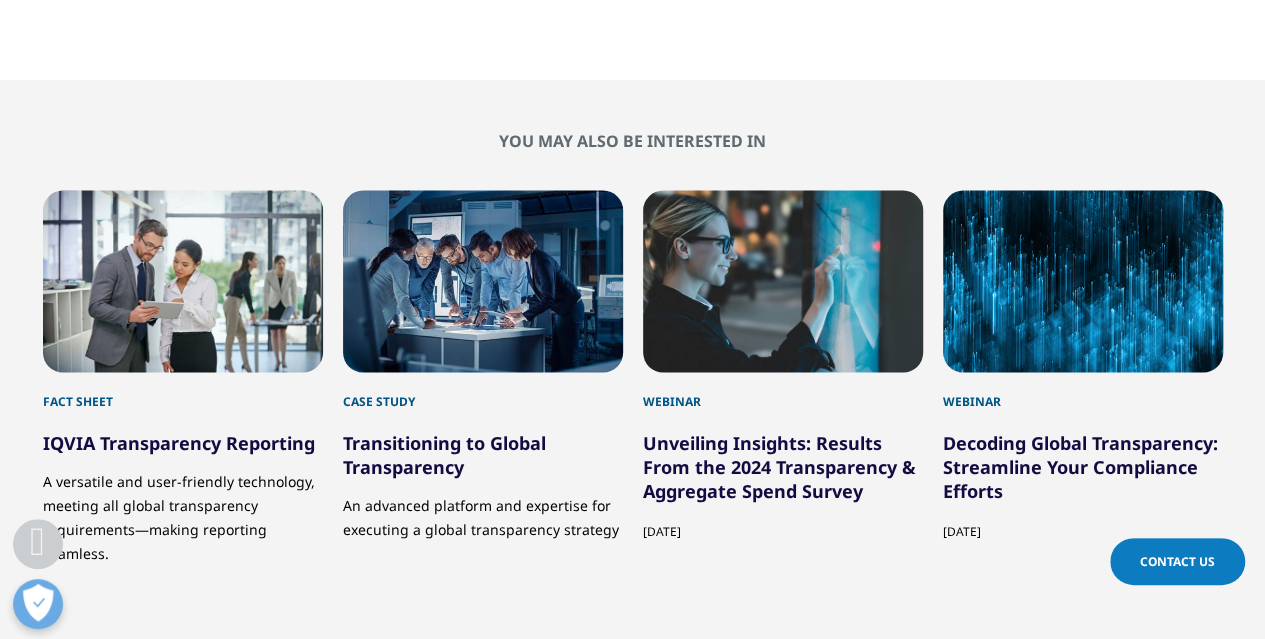 scroll, scrollTop: 1700, scrollLeft: 0, axis: vertical 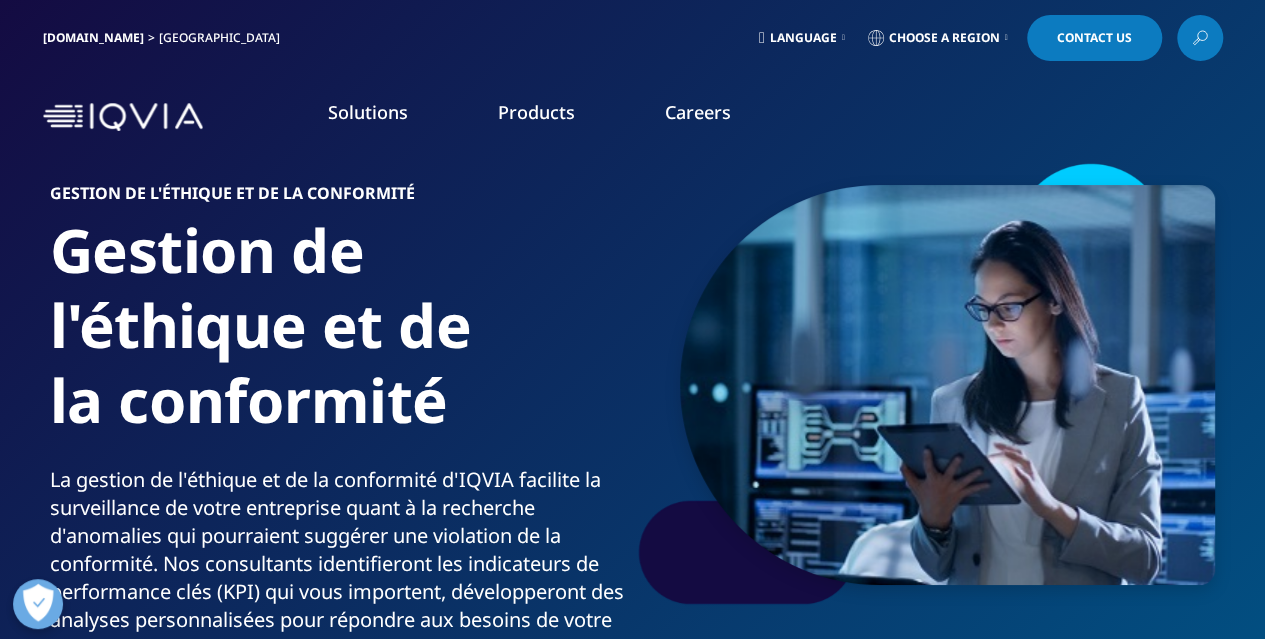 click on "Choose a Region" at bounding box center [944, 38] 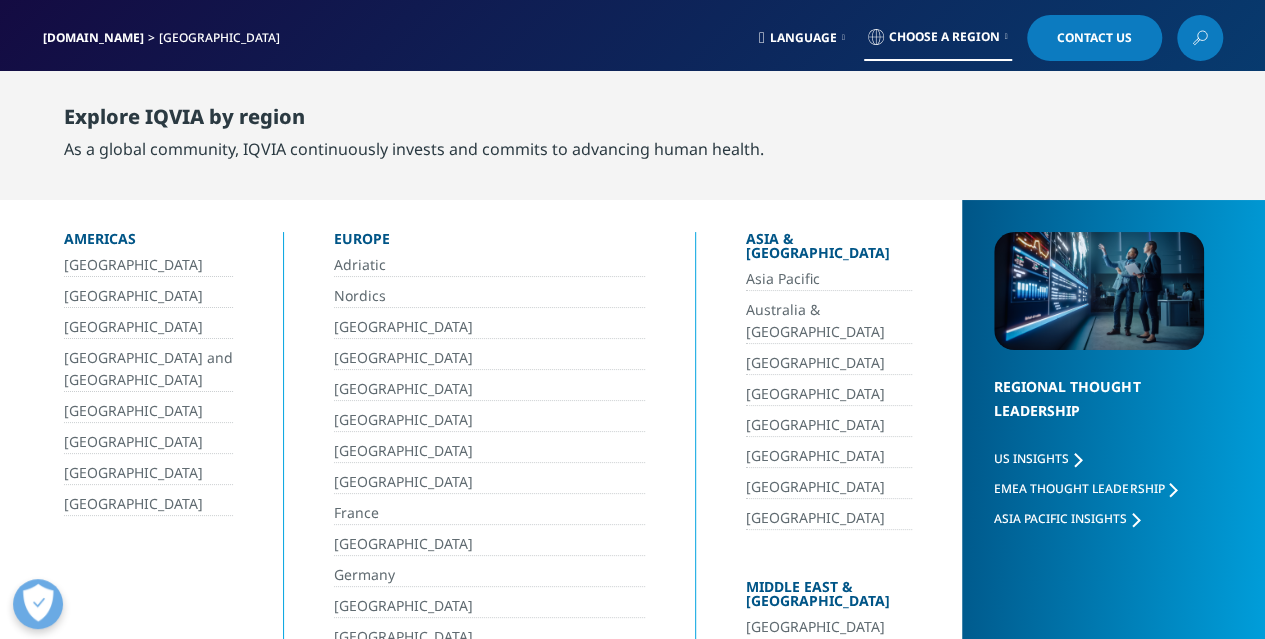click on "France" at bounding box center [489, 513] 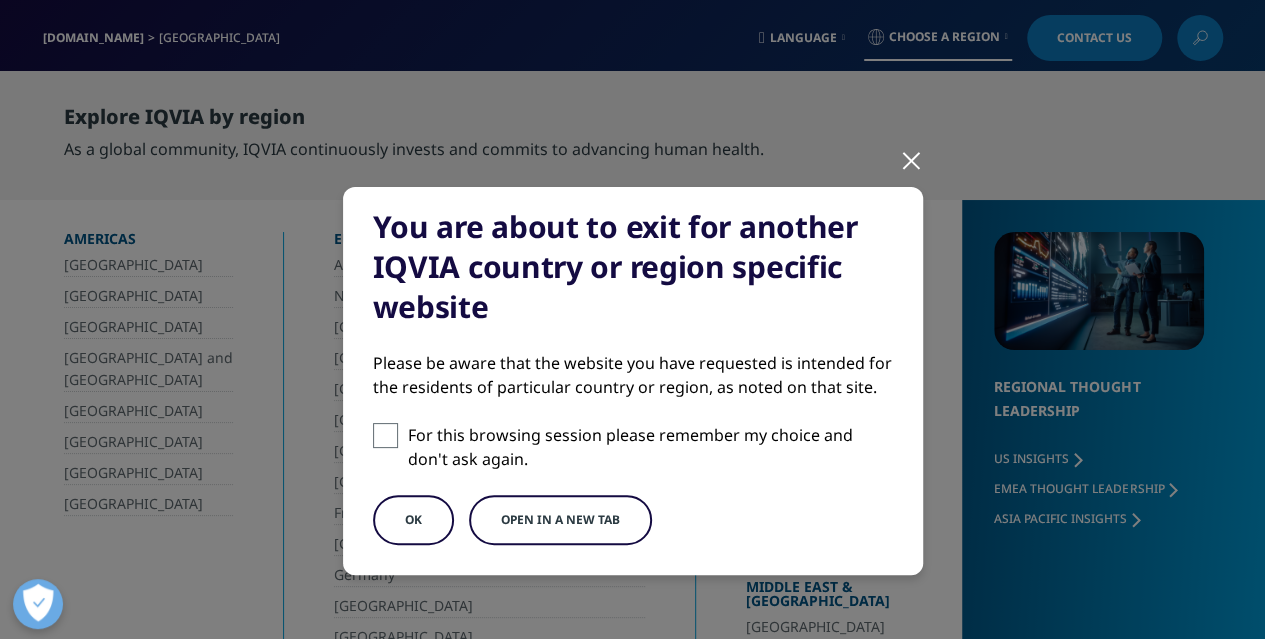 click on "Open in a new tab" at bounding box center (560, 520) 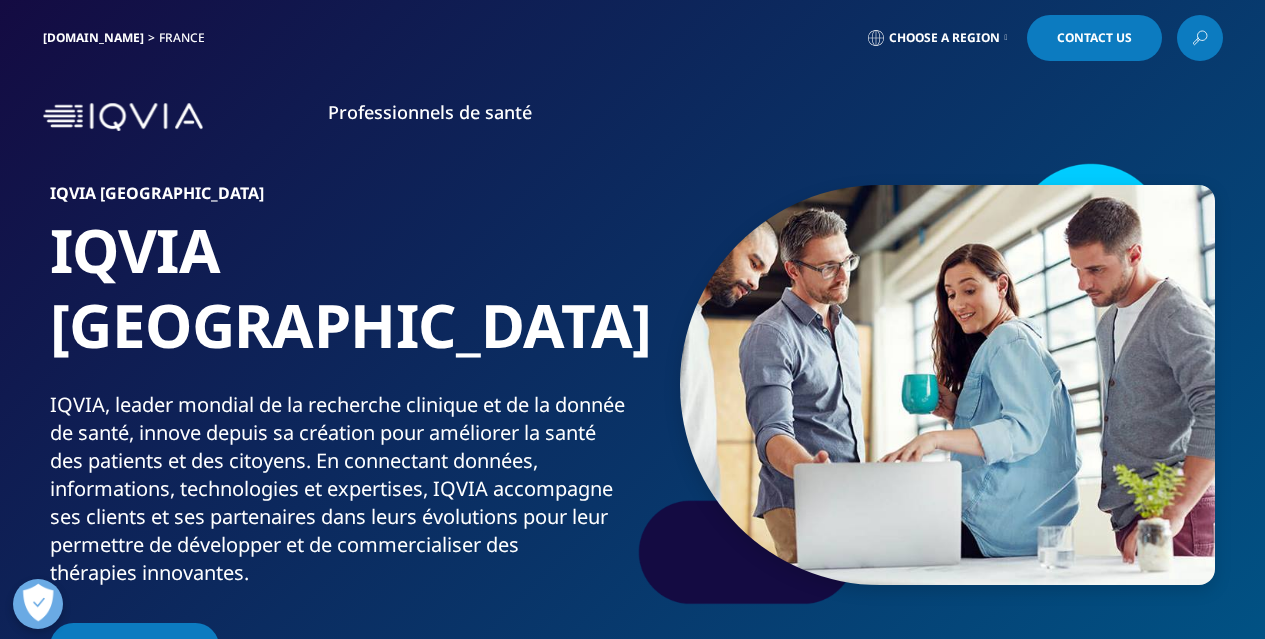 scroll, scrollTop: 0, scrollLeft: 0, axis: both 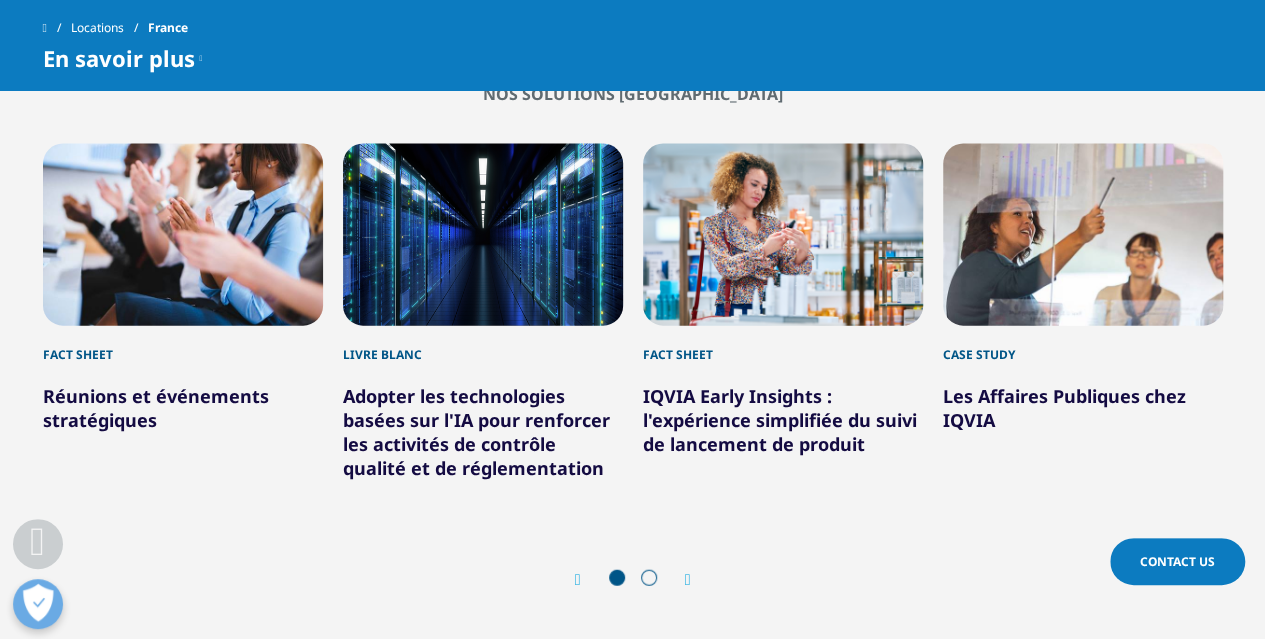 click at bounding box center (649, 578) 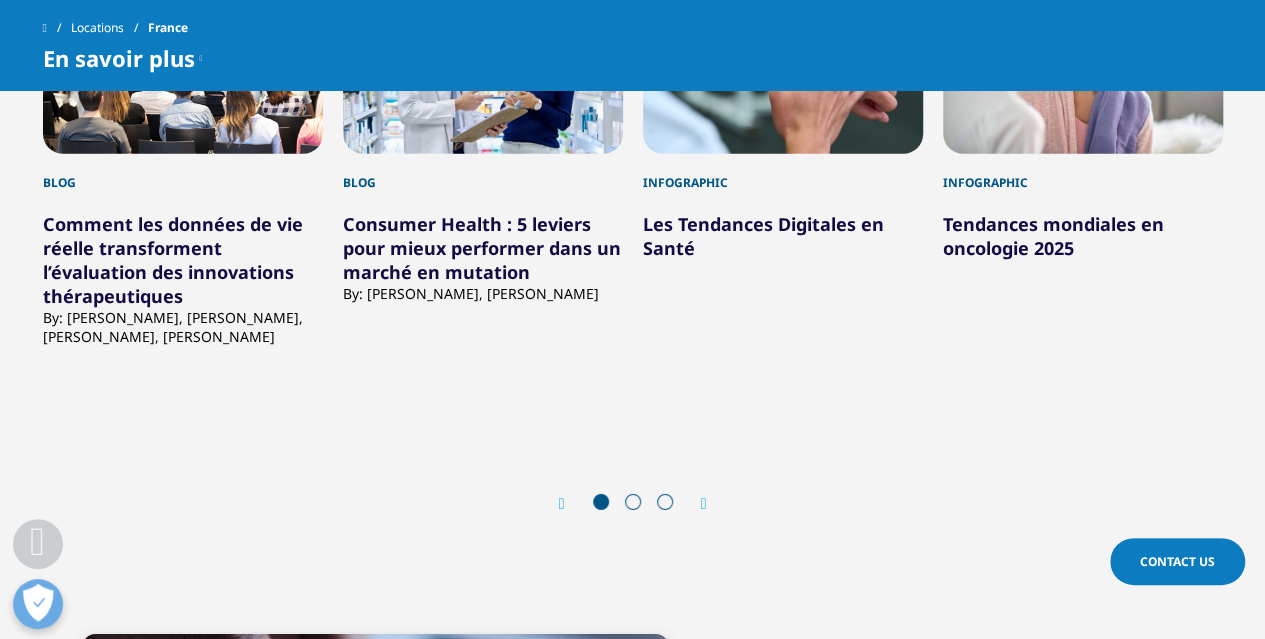 scroll, scrollTop: 2900, scrollLeft: 0, axis: vertical 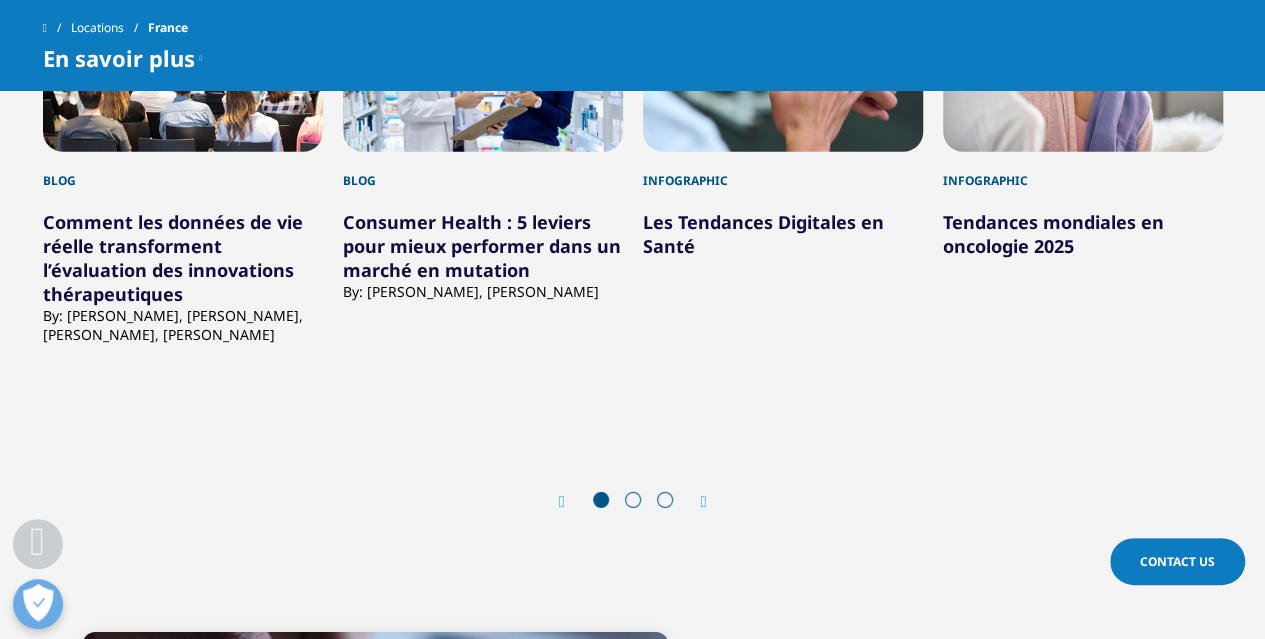 click at bounding box center (704, 502) 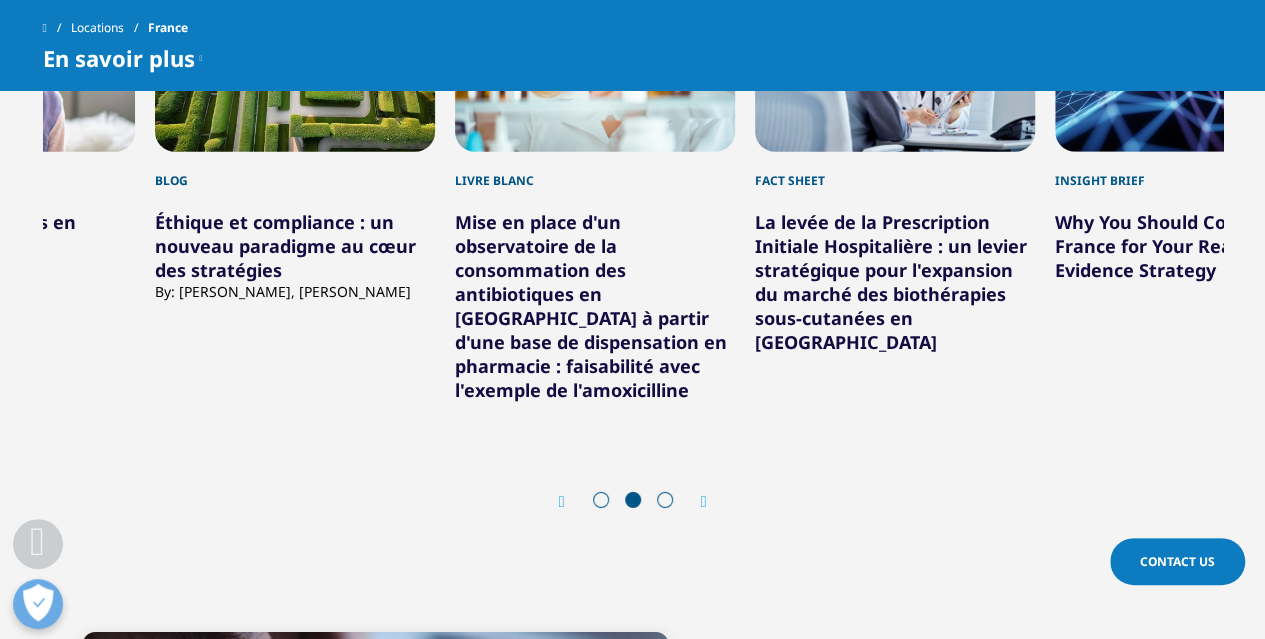 click on "By:
Diva Duong, Véronique Monjardet" at bounding box center [295, 291] 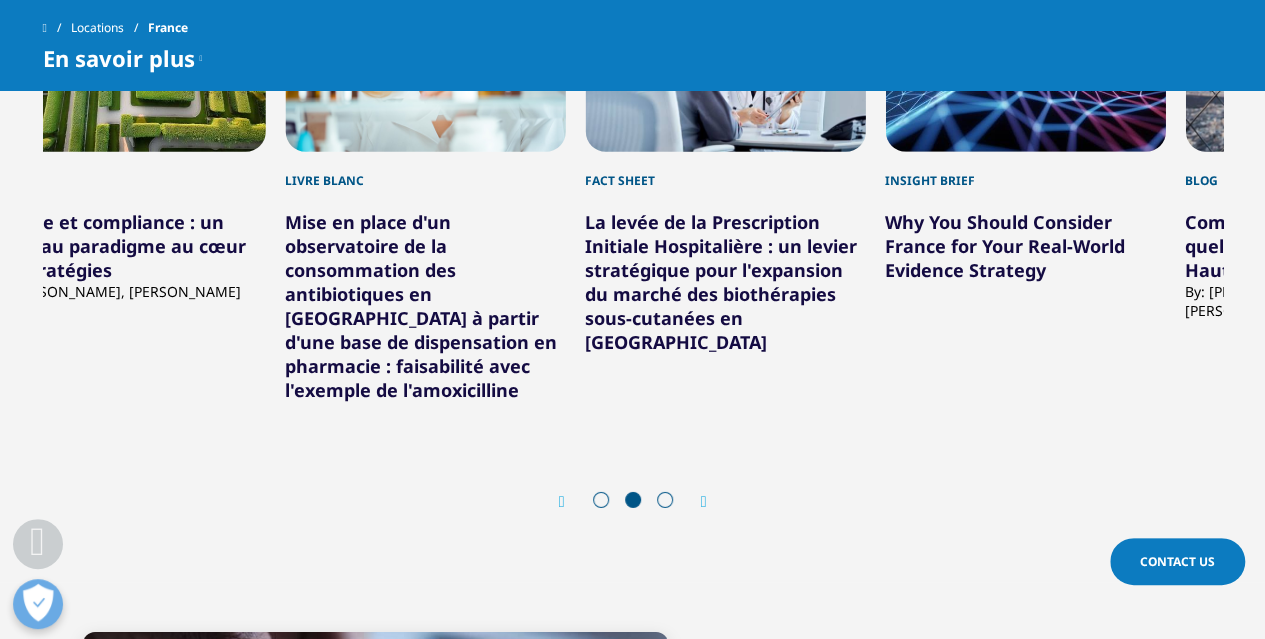 click on "By:
Diva Duong, Véronique Monjardet" at bounding box center (125, 291) 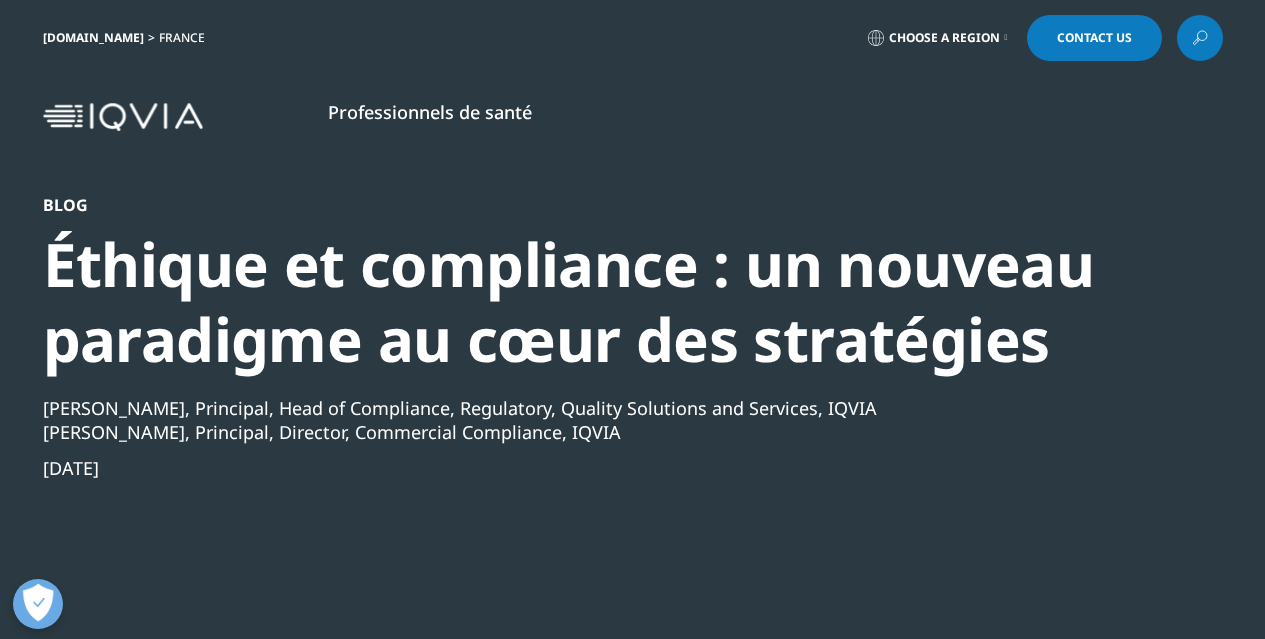 scroll, scrollTop: 0, scrollLeft: 0, axis: both 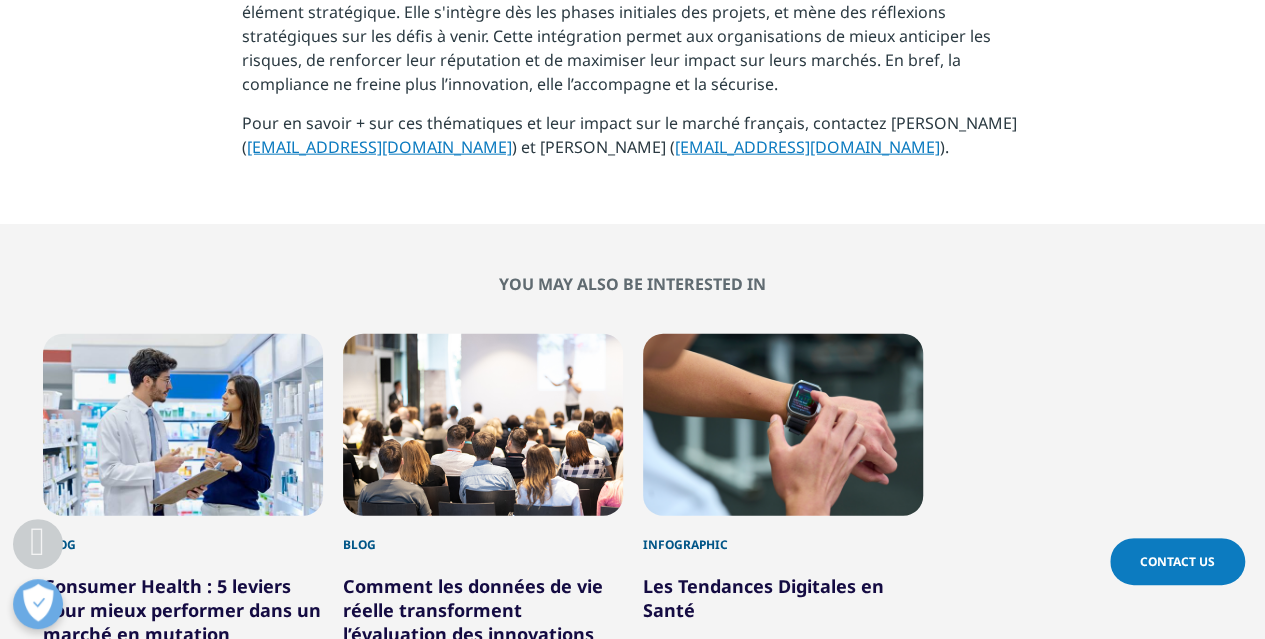 drag, startPoint x: 894, startPoint y: 147, endPoint x: 585, endPoint y: 155, distance: 309.10355 